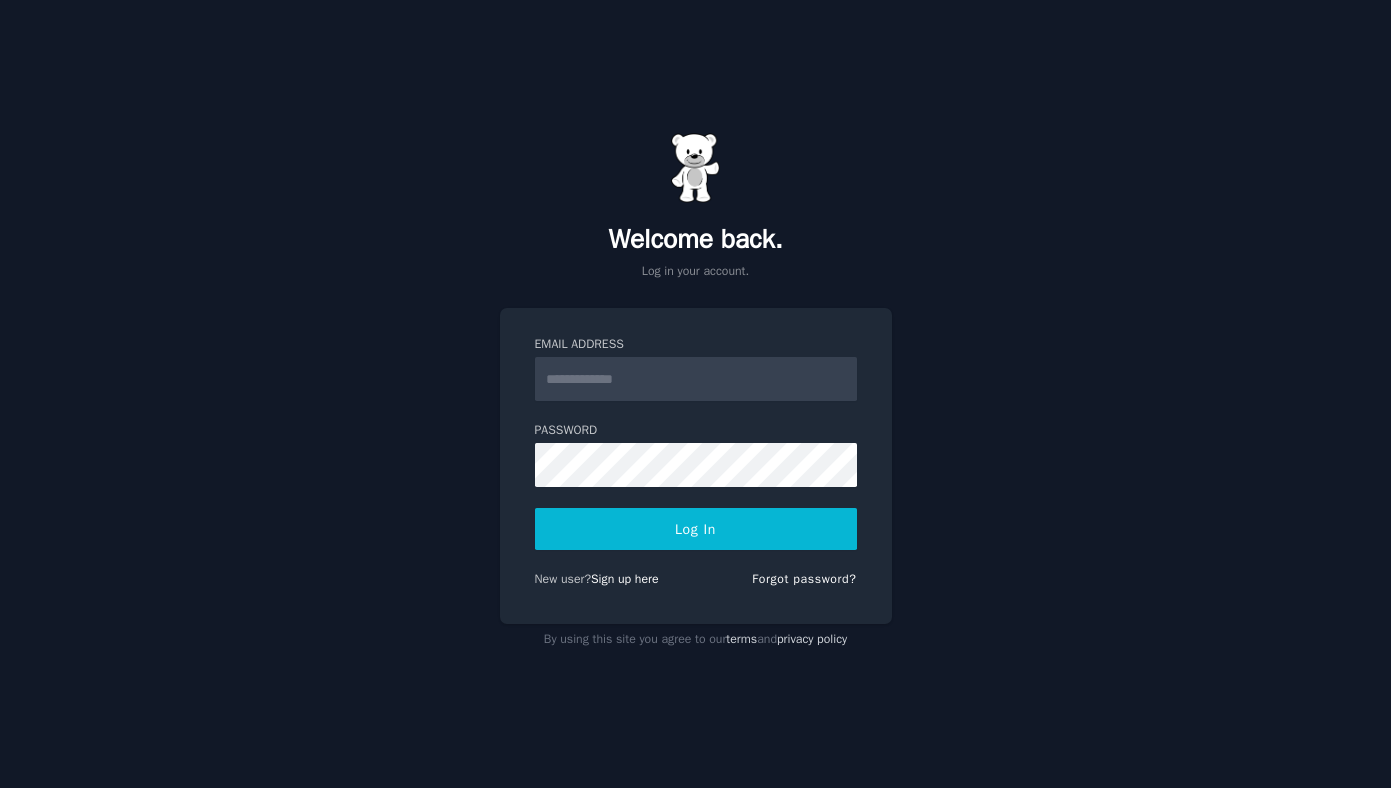 scroll, scrollTop: 0, scrollLeft: 0, axis: both 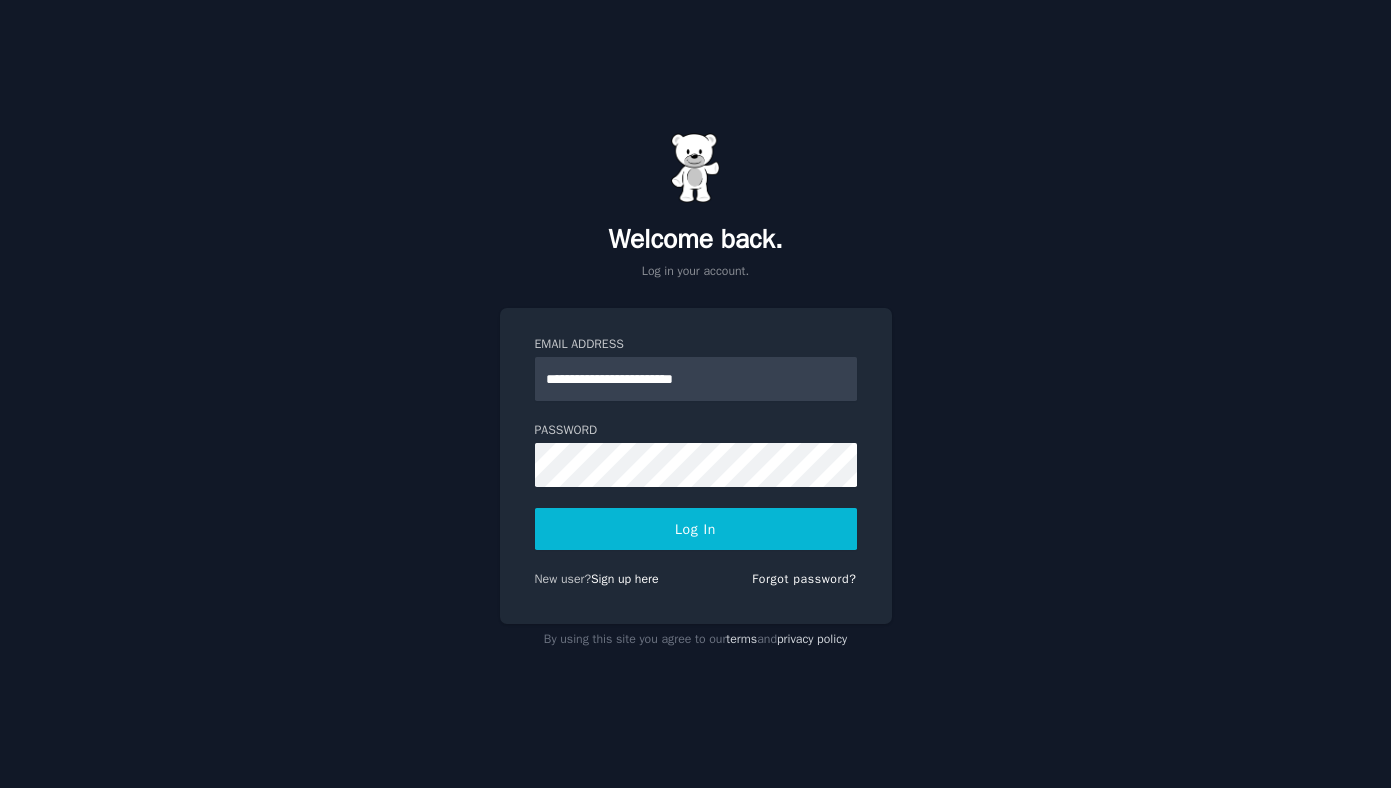 click on "**********" at bounding box center (695, 394) 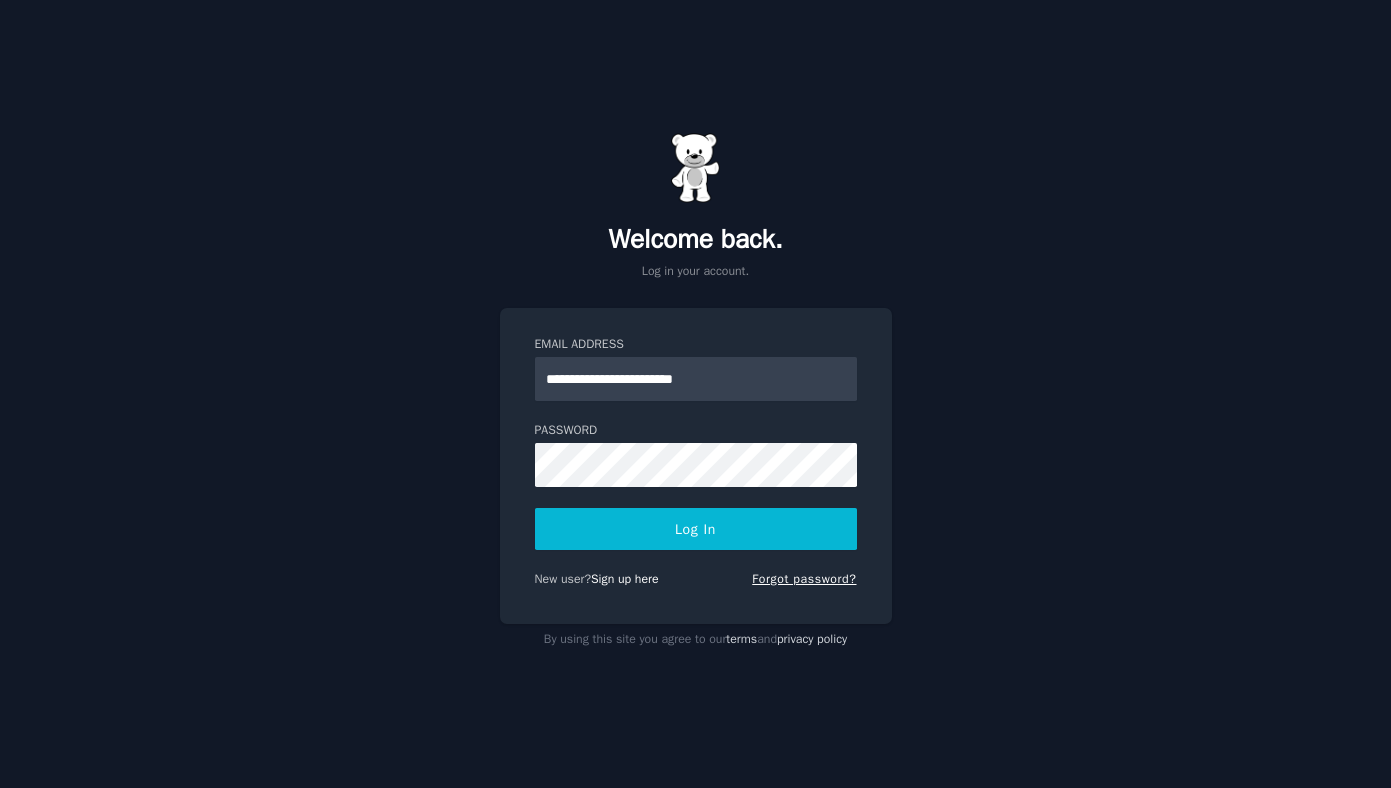 click on "Forgot password?" at bounding box center [804, 579] 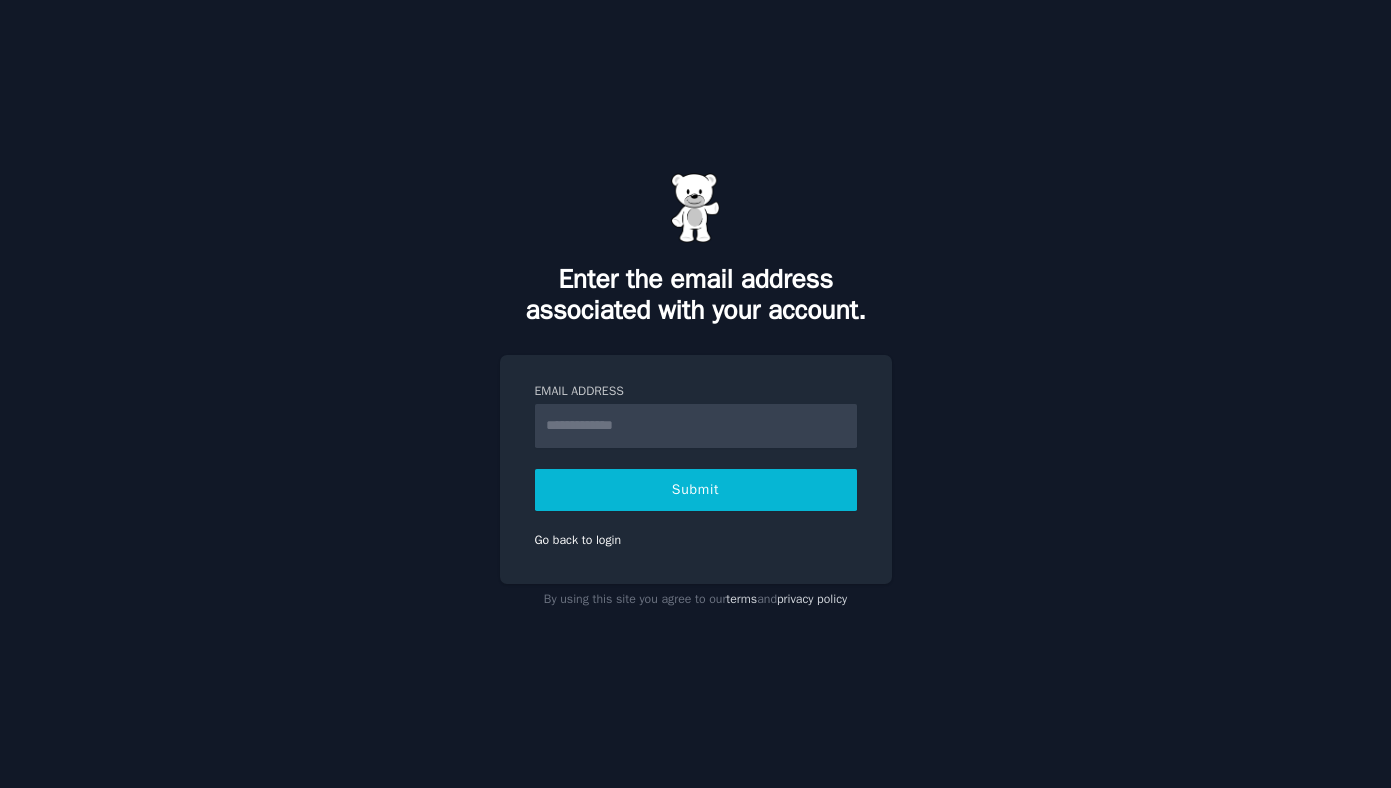 click on "Email Address" at bounding box center (696, 426) 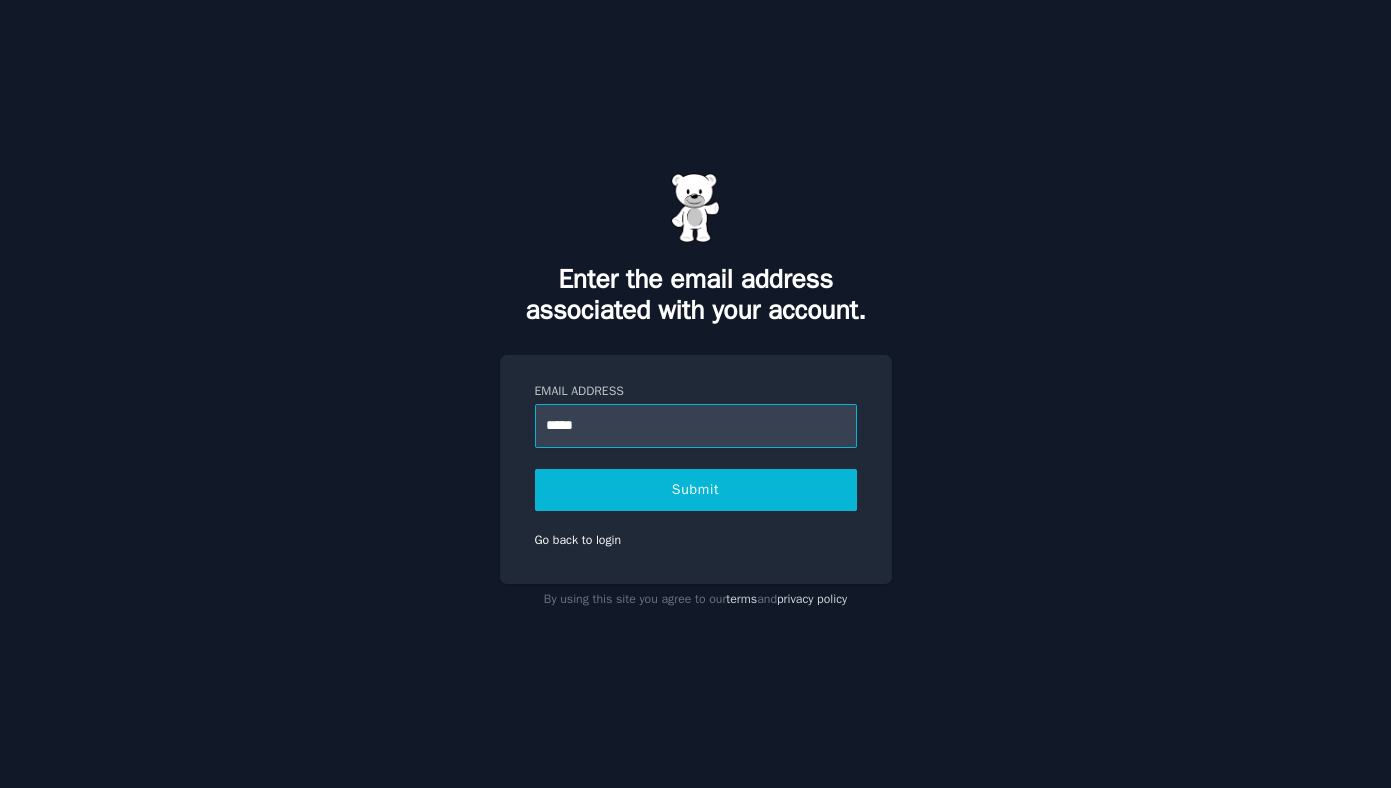 type on "**********" 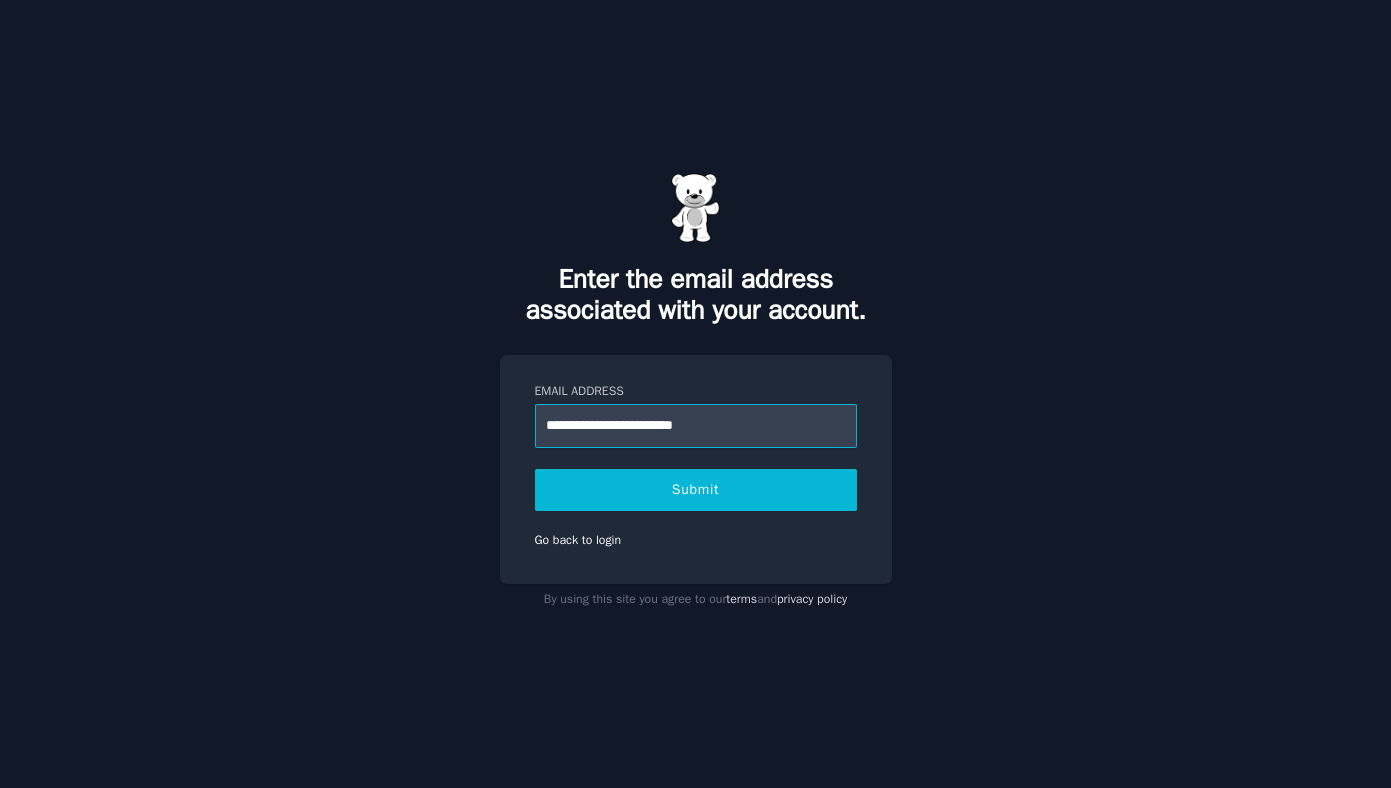 click on "Submit" at bounding box center (696, 490) 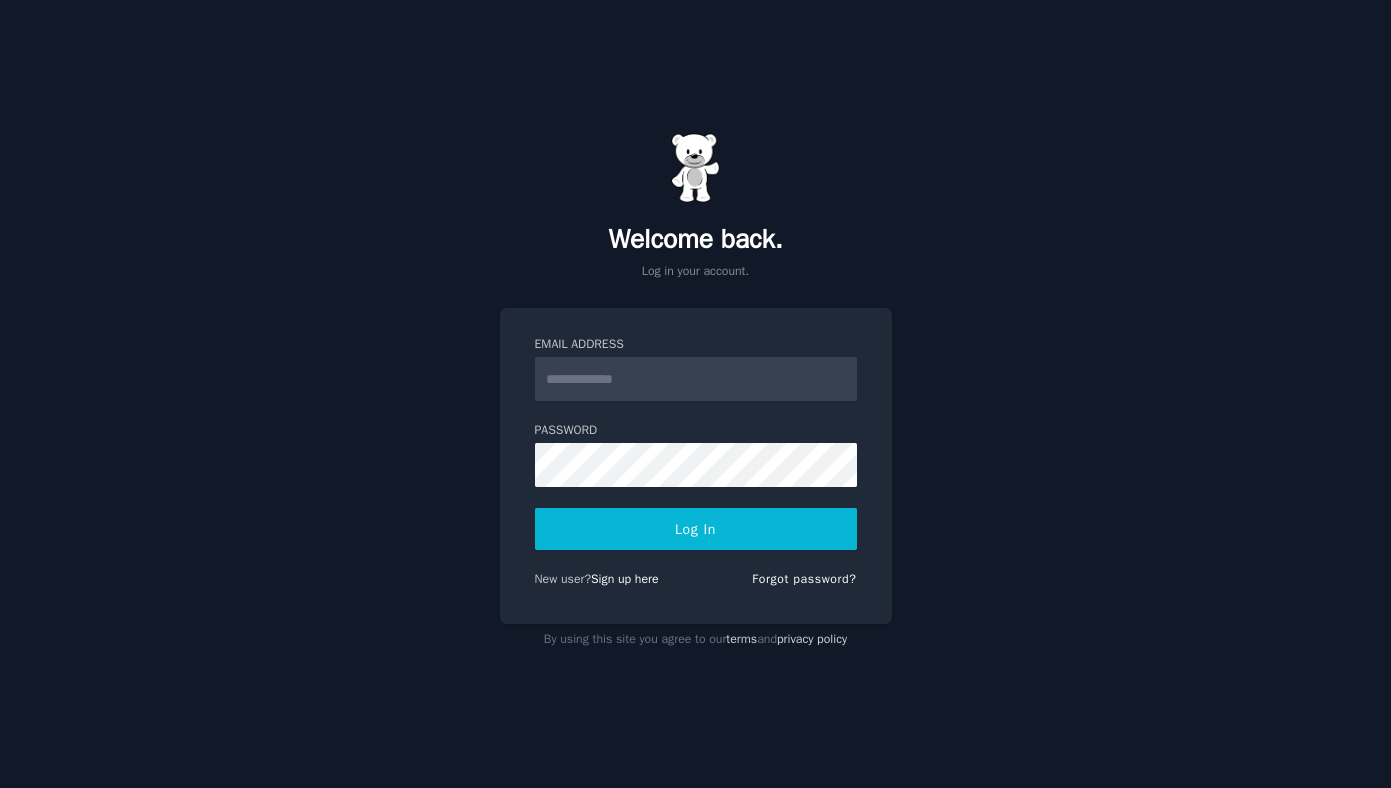 scroll, scrollTop: 0, scrollLeft: 0, axis: both 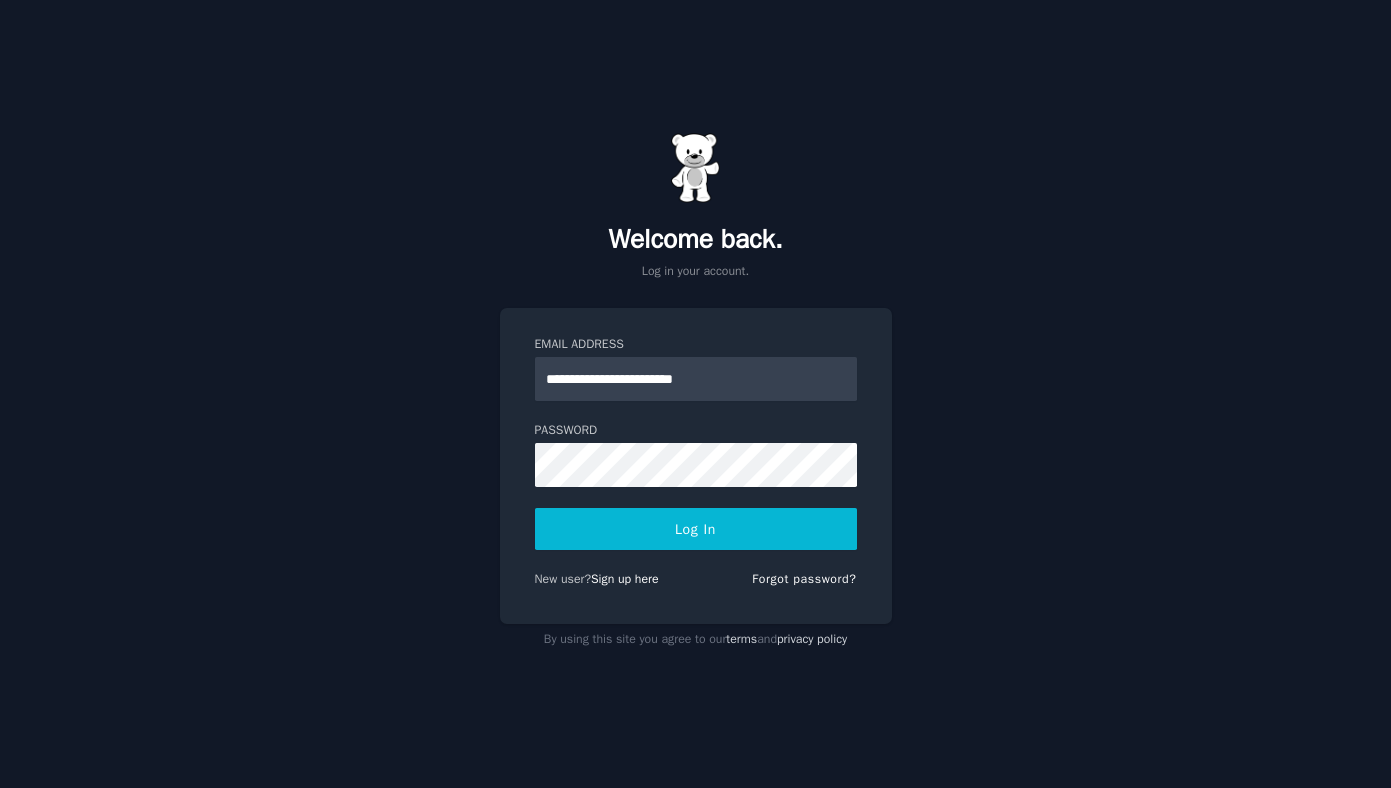 click on "**********" at bounding box center [696, 466] 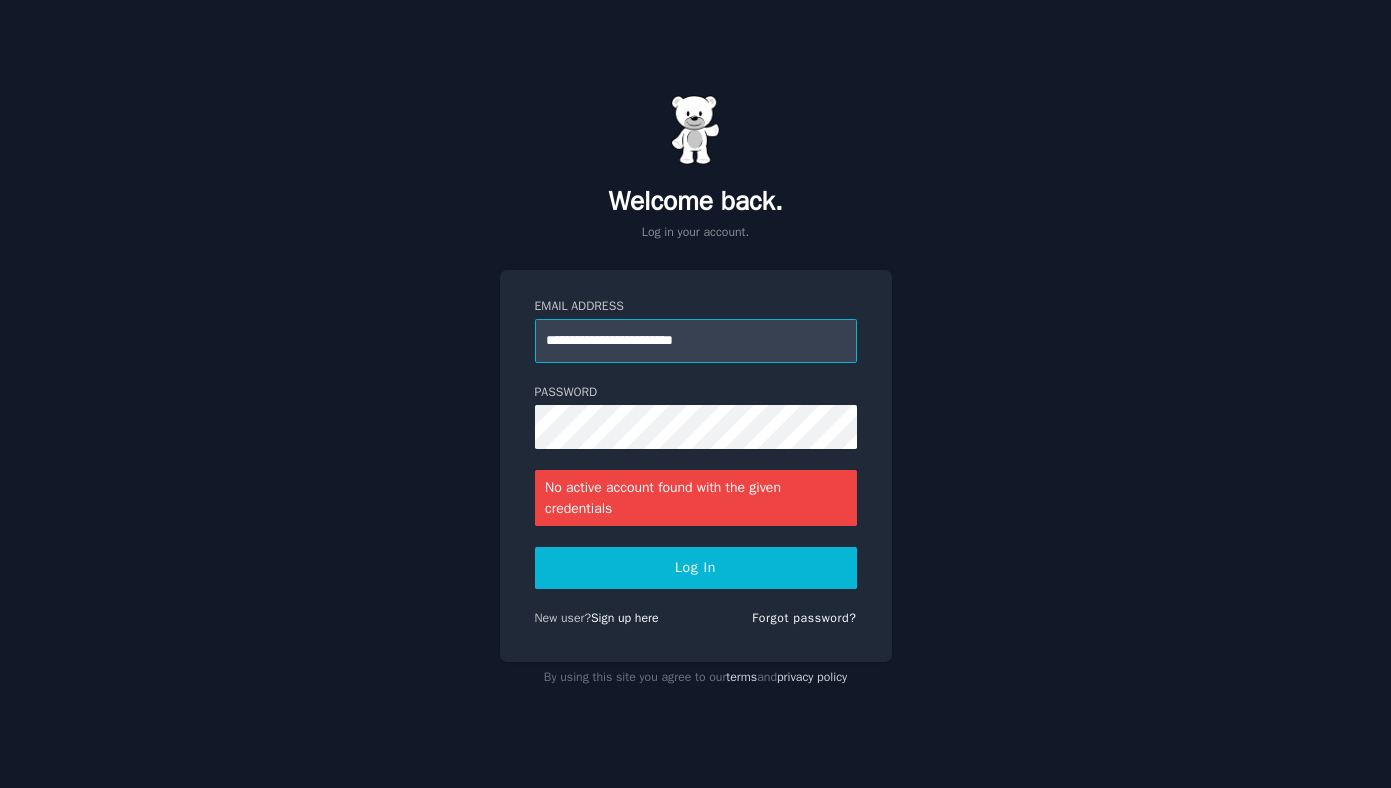click on "**********" at bounding box center [696, 341] 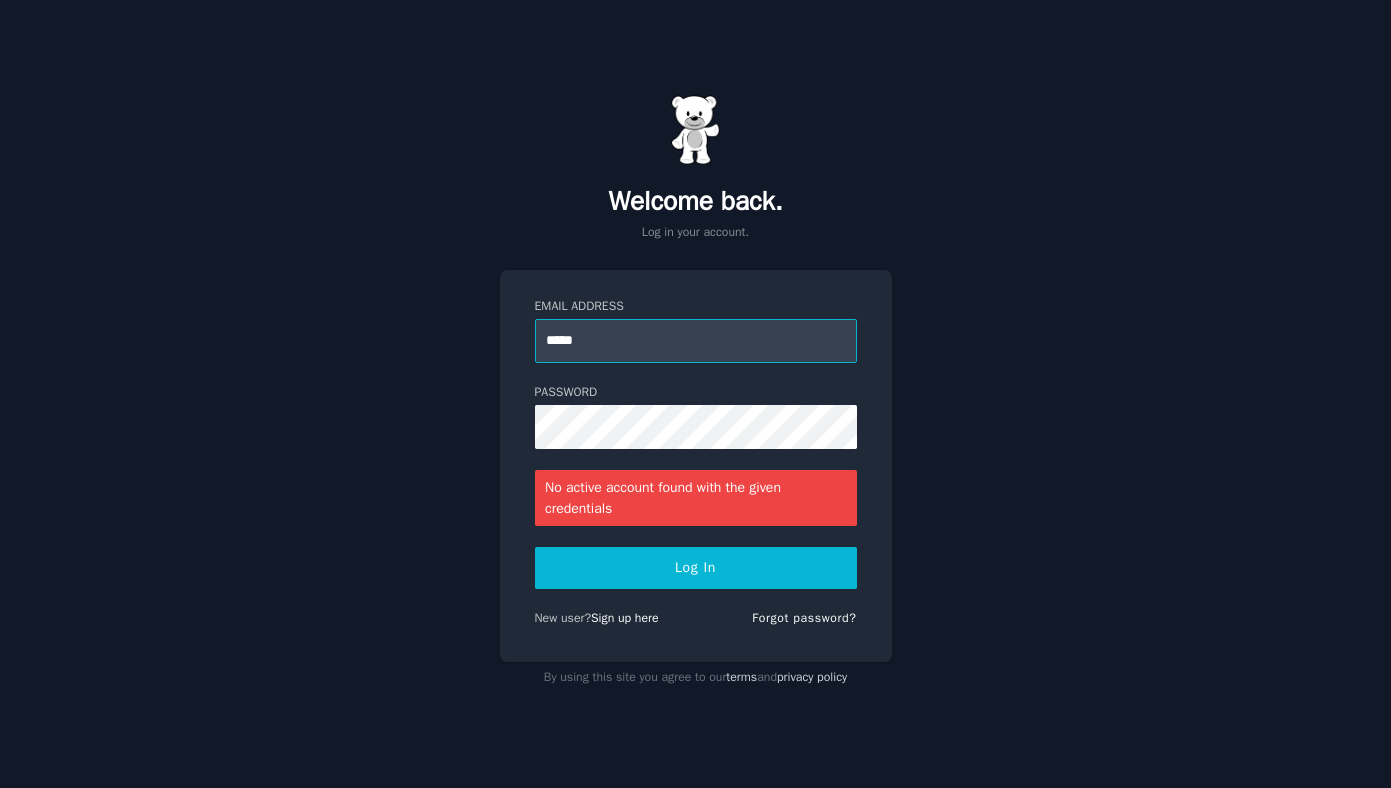 type on "**********" 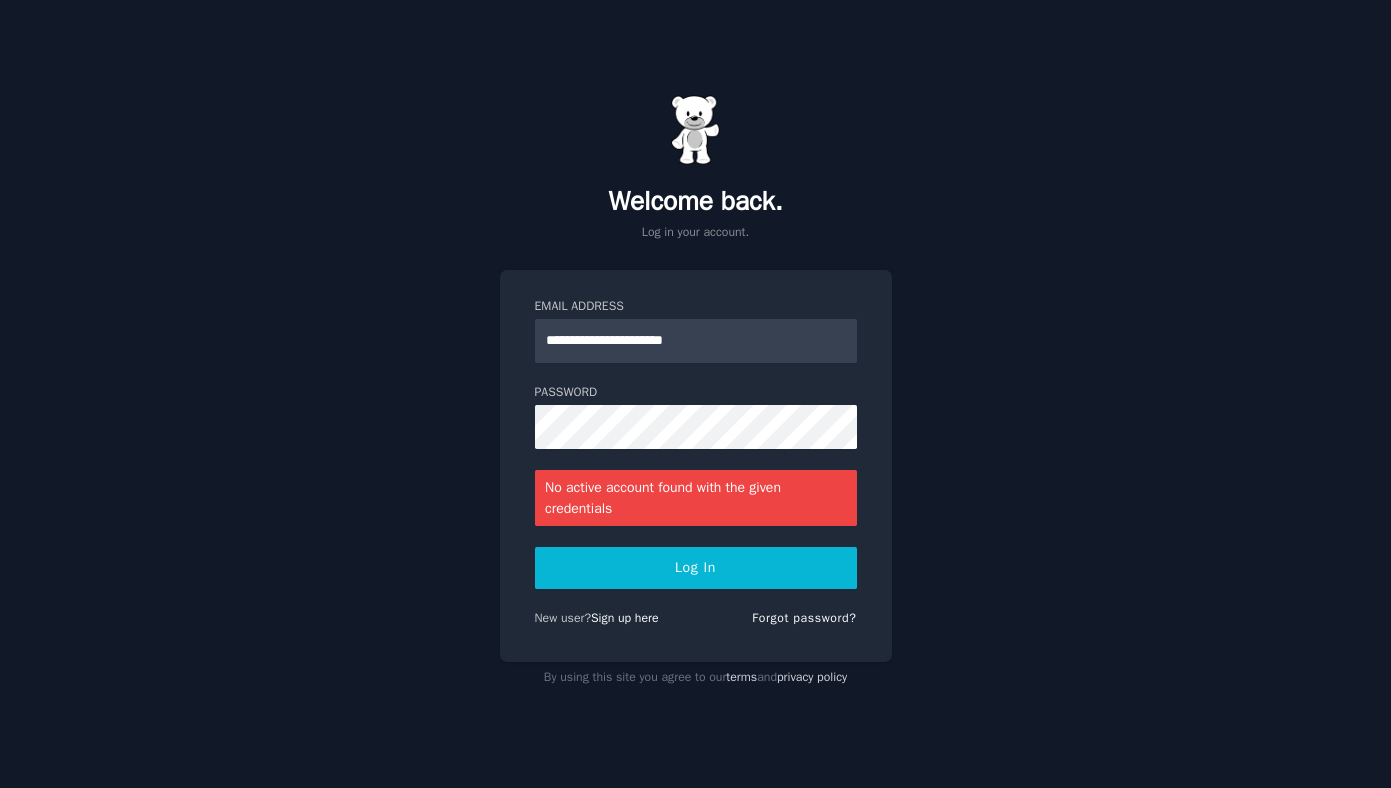 click on "Log In" at bounding box center [696, 568] 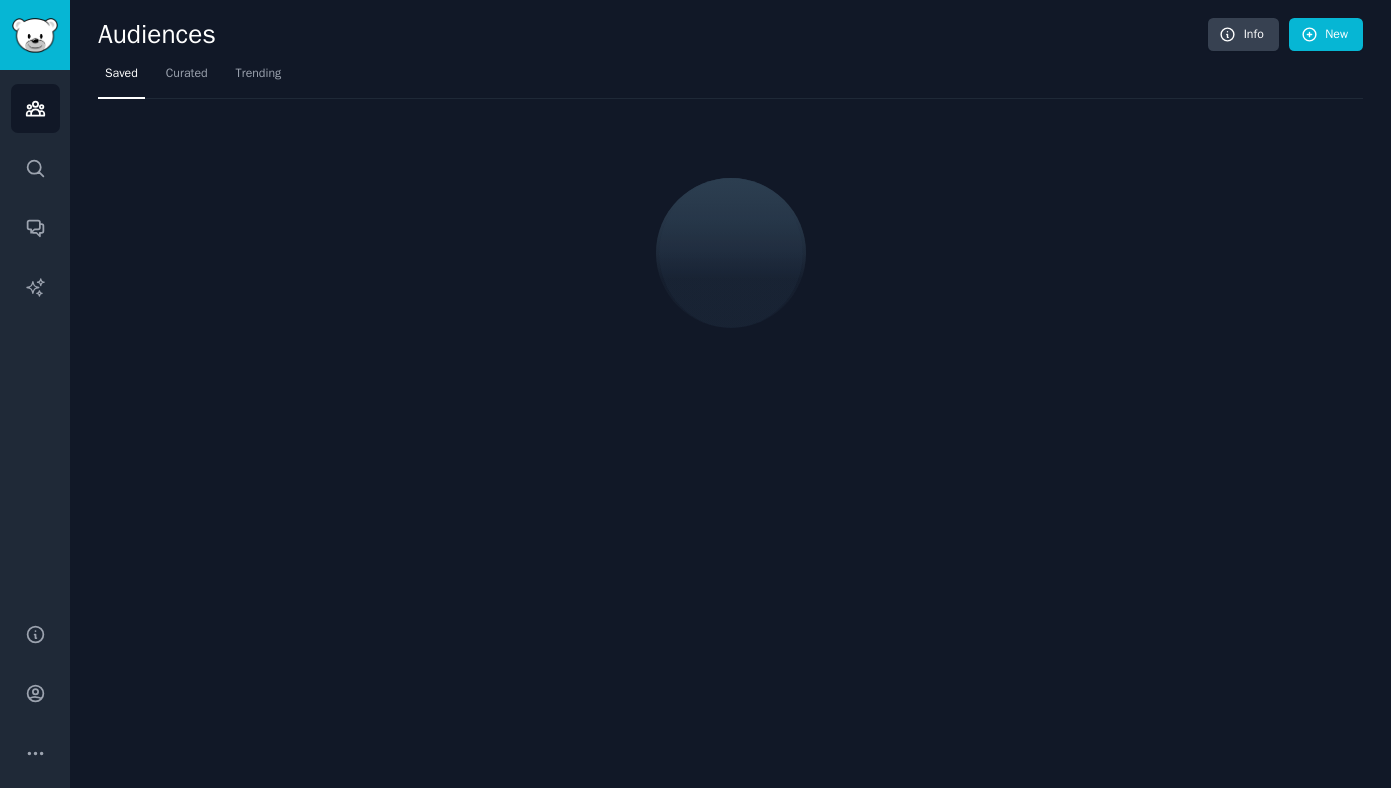 scroll, scrollTop: 0, scrollLeft: 0, axis: both 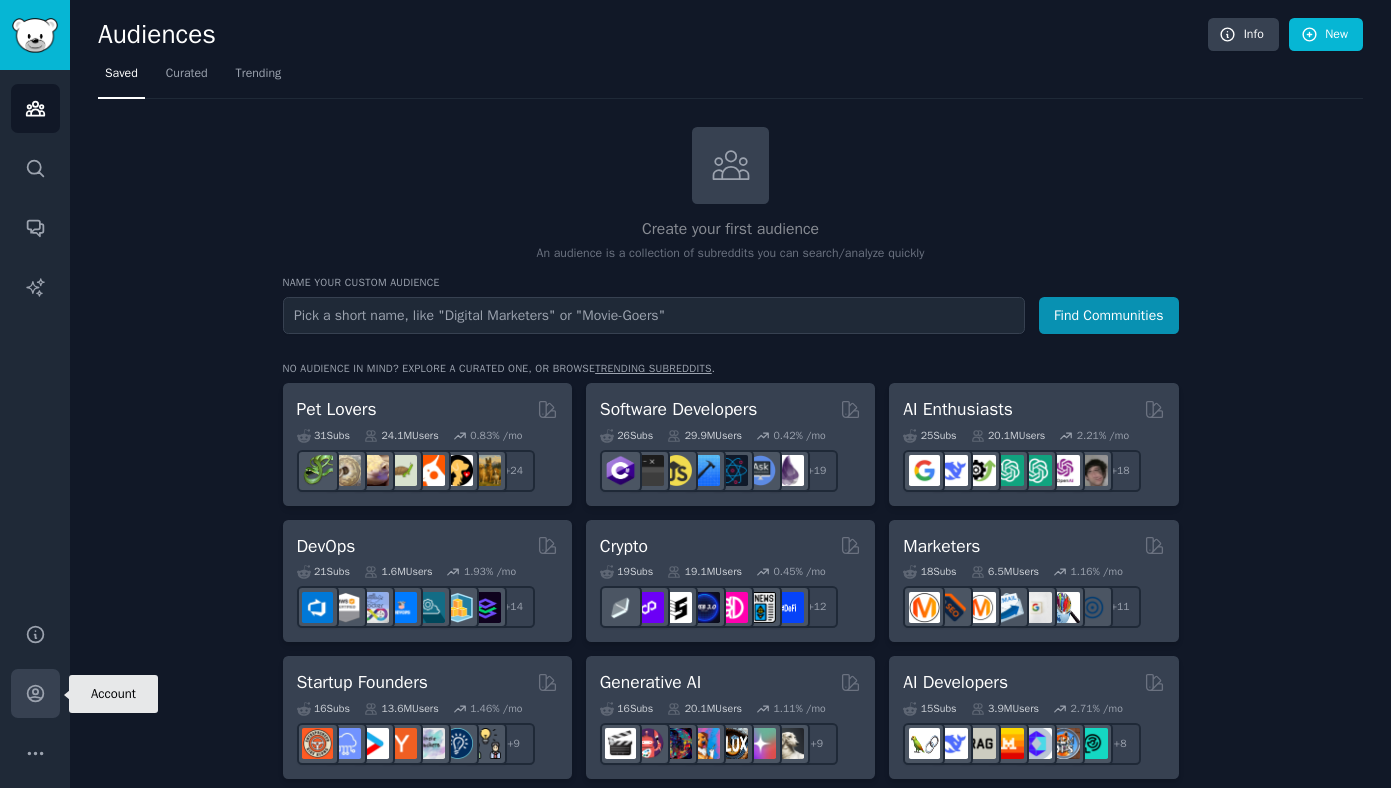 click on "Account" at bounding box center [35, 693] 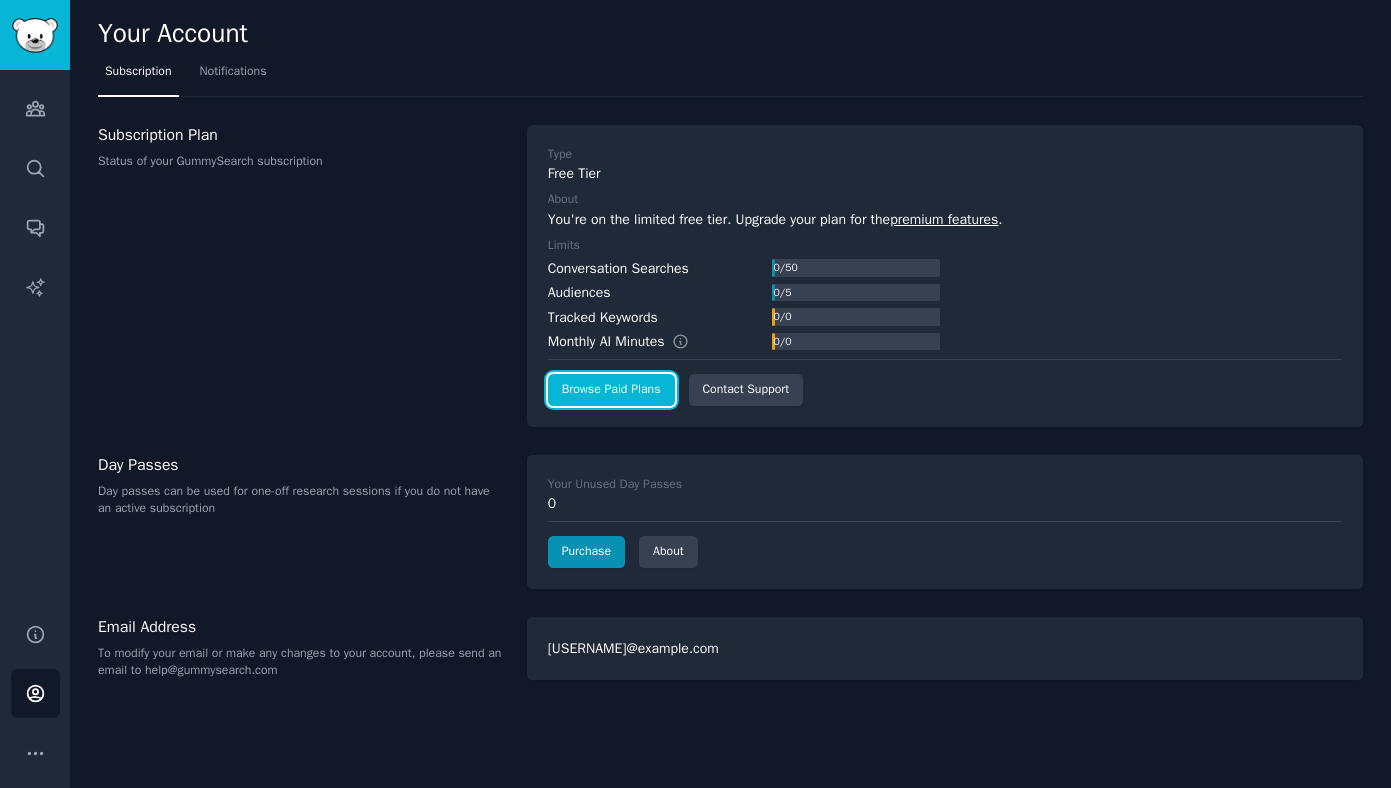 click on "Browse Paid Plans" at bounding box center (611, 390) 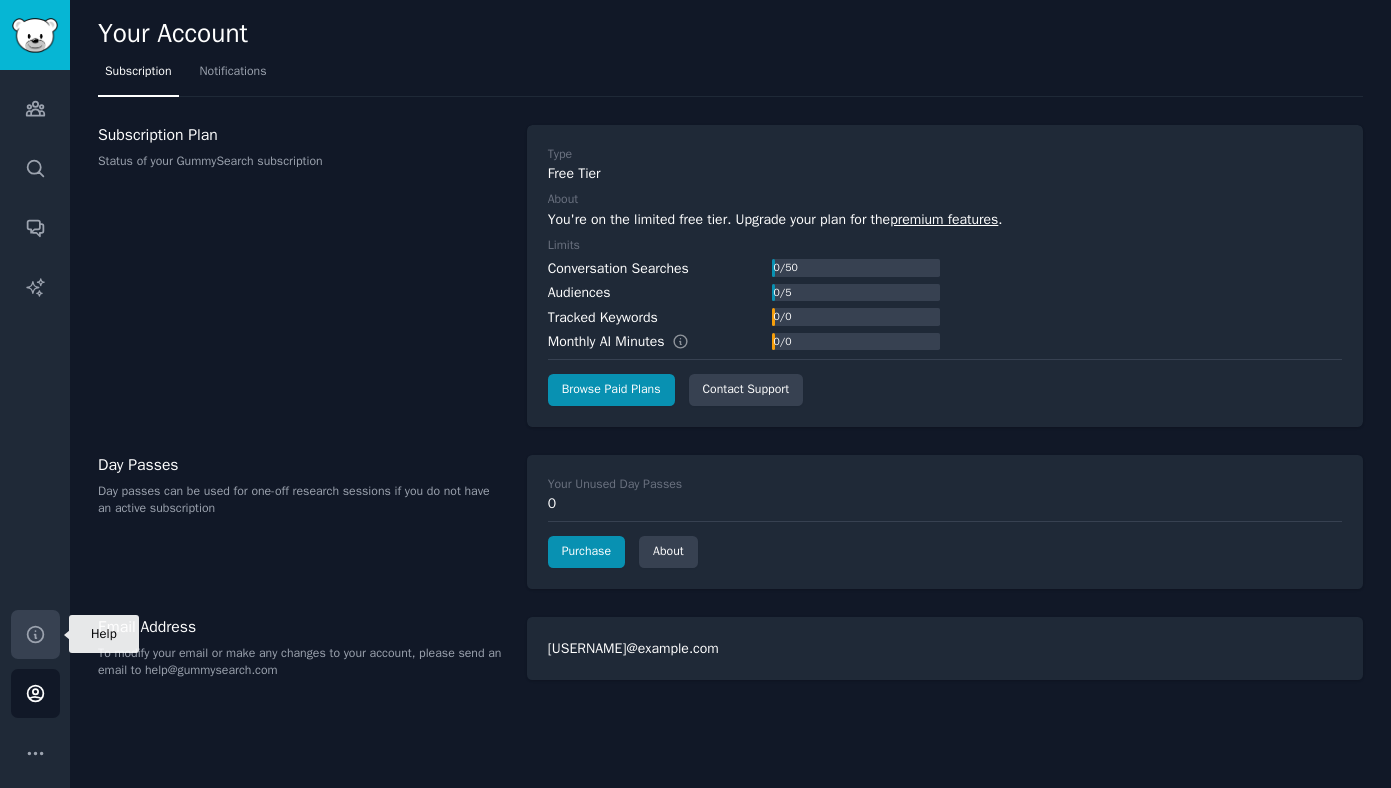 click 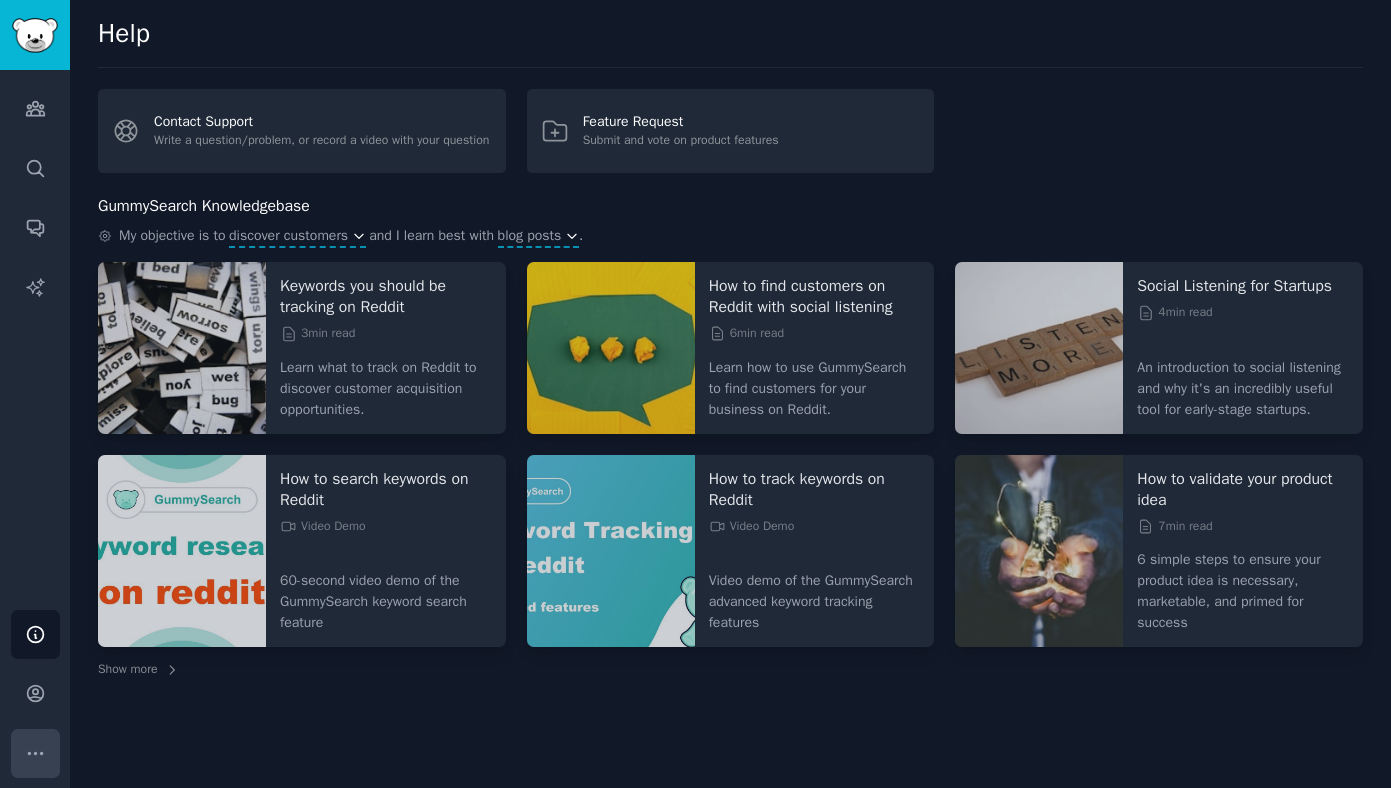 click 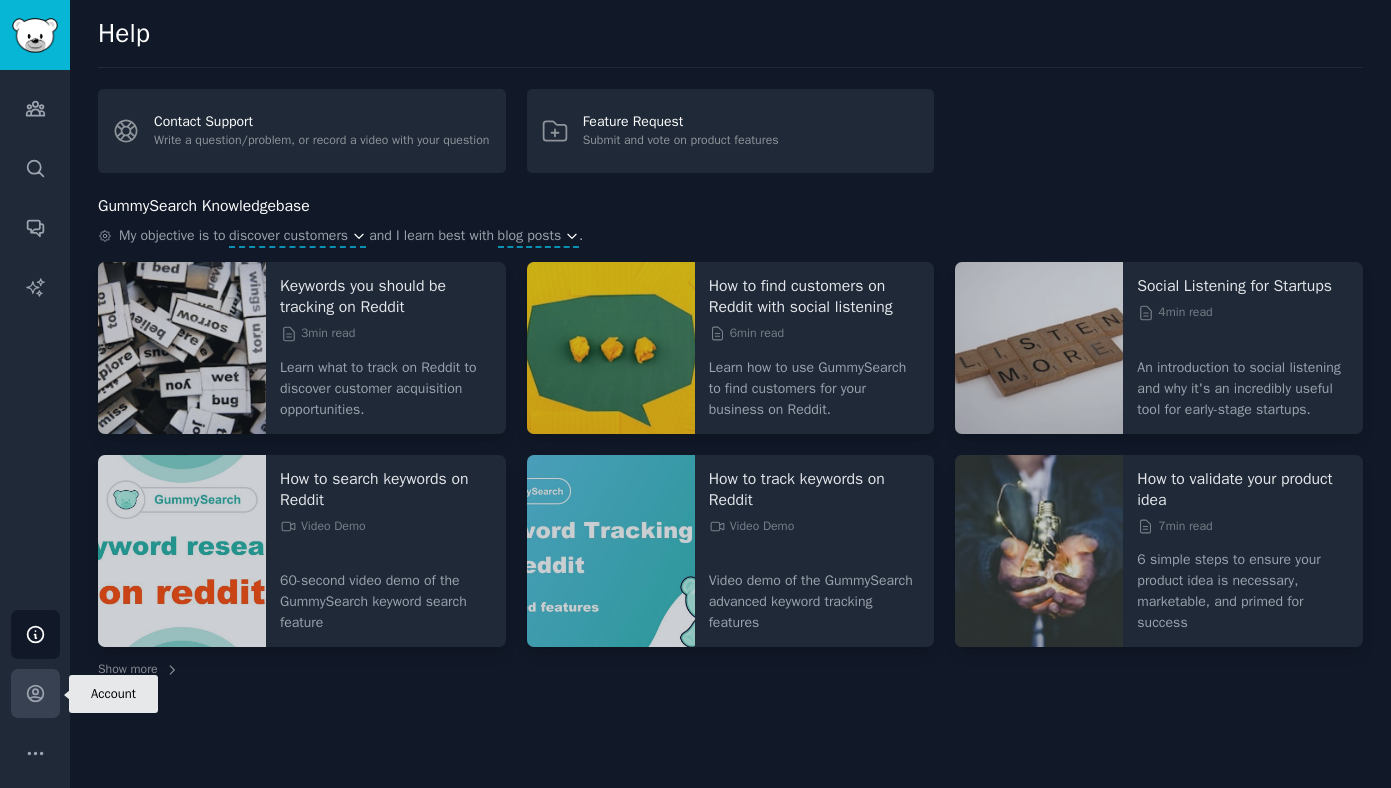 click 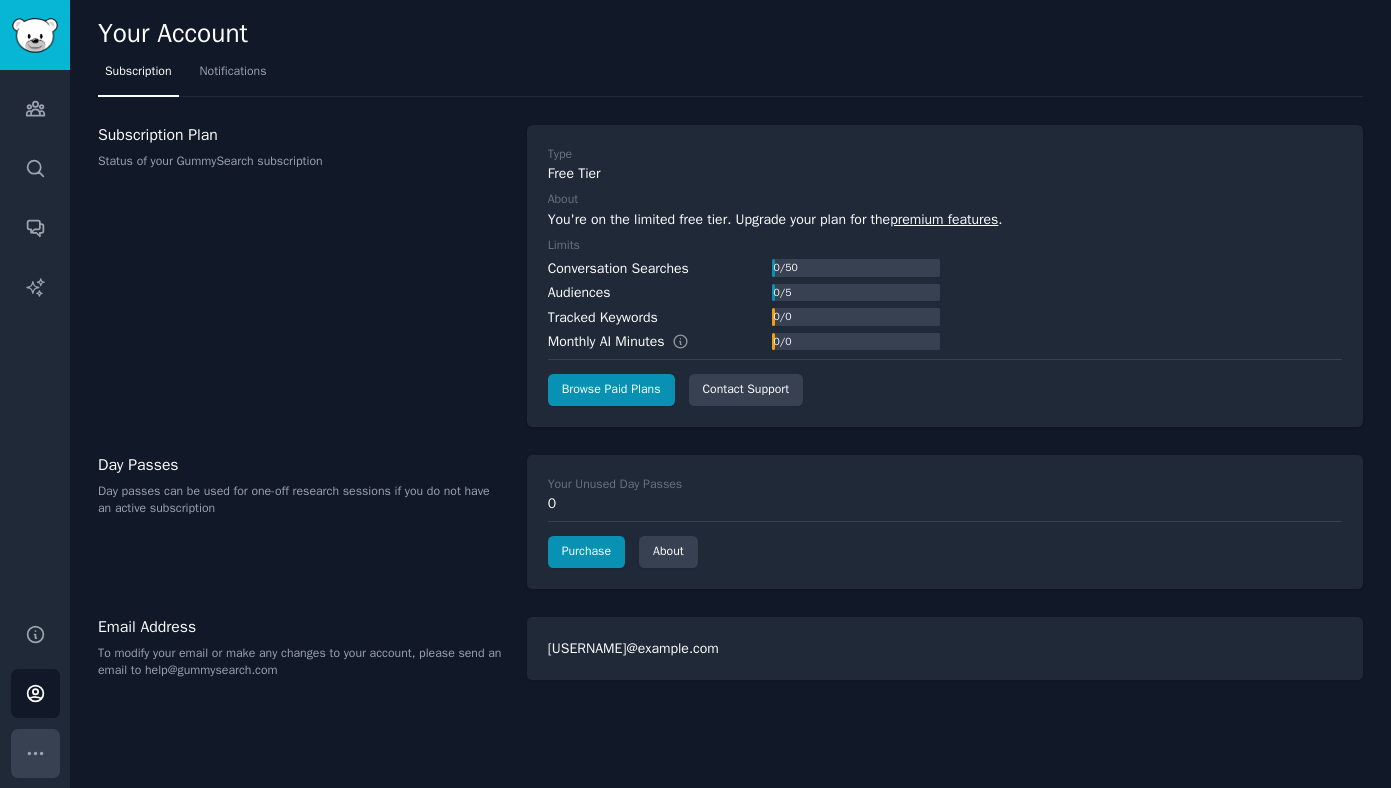 click 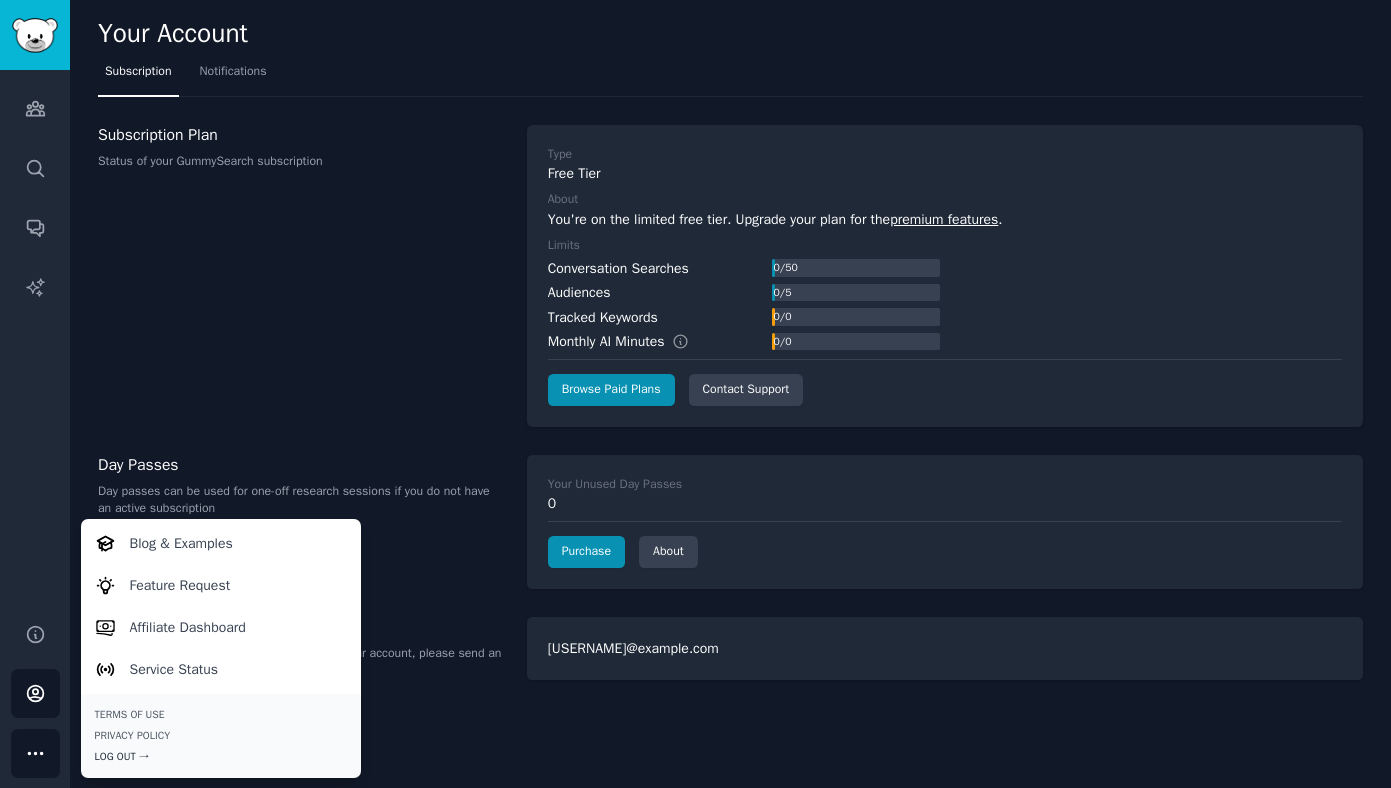 click on "Log Out →" at bounding box center [221, 757] 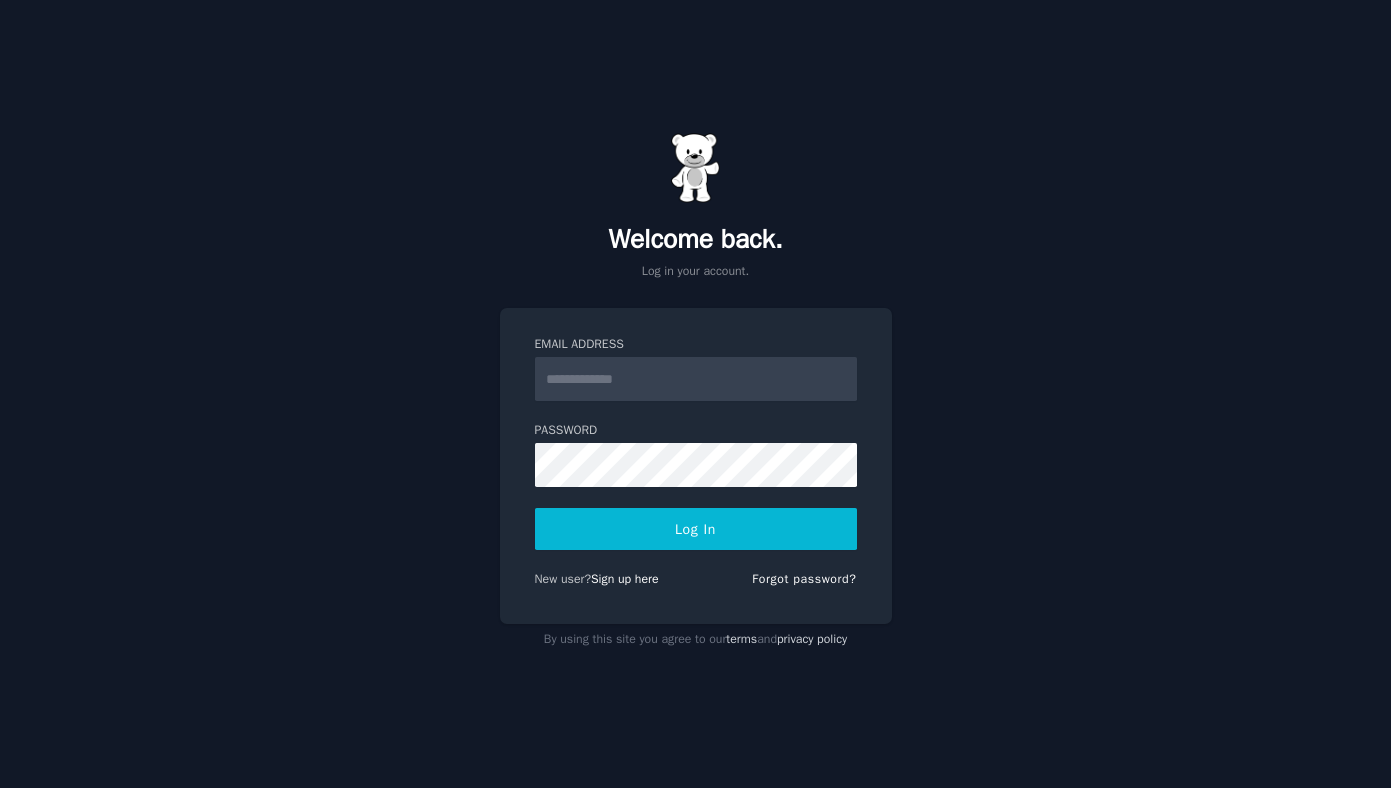 scroll, scrollTop: 0, scrollLeft: 0, axis: both 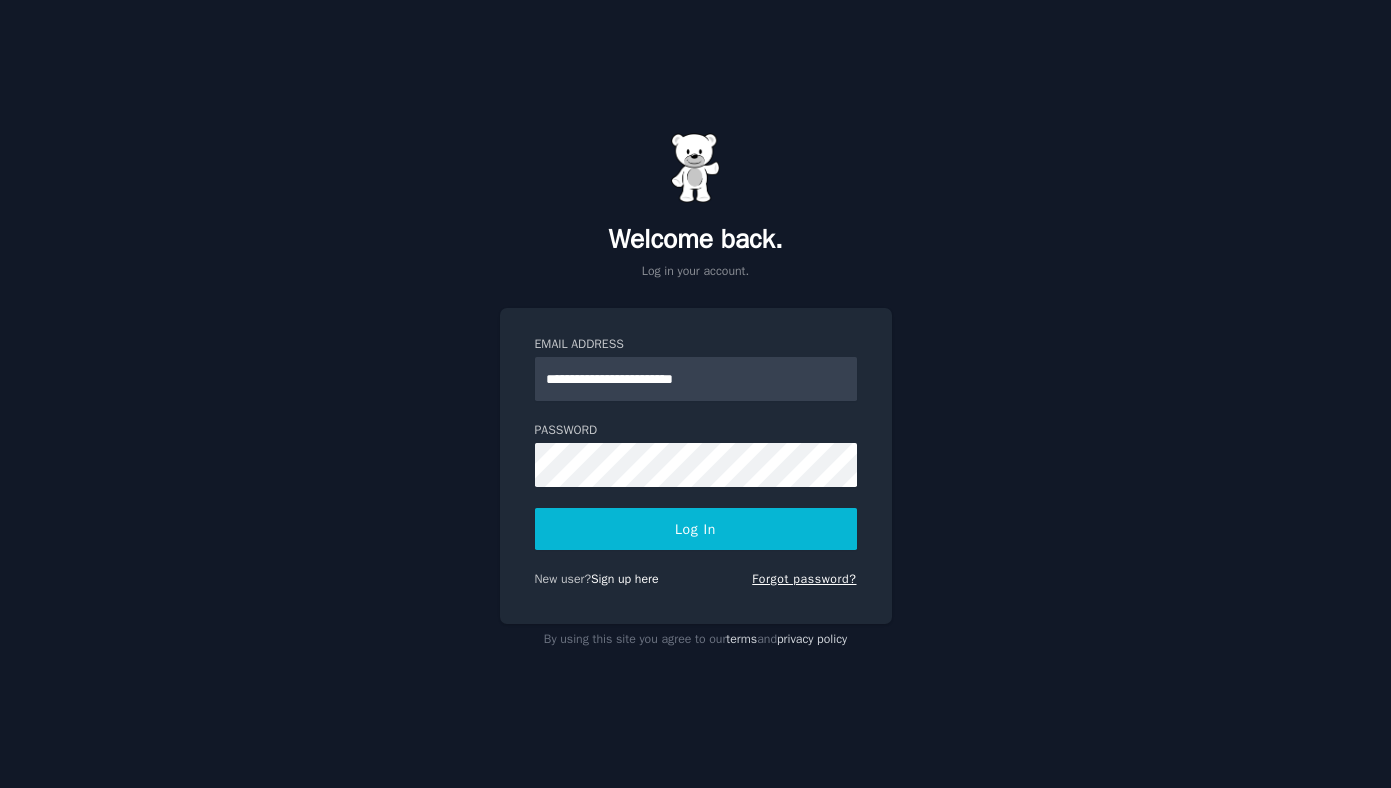 click on "Forgot password?" at bounding box center [804, 579] 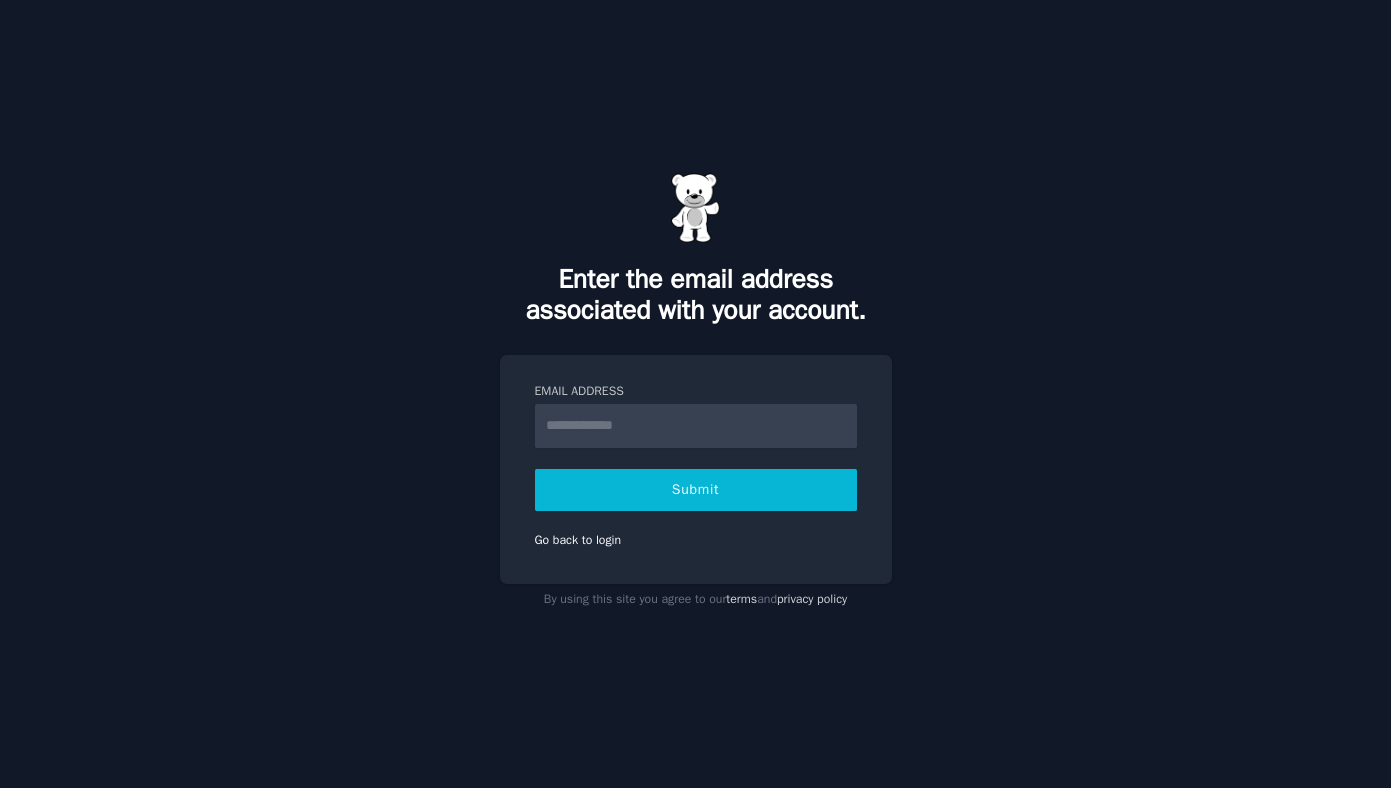 click on "Email Address" at bounding box center (696, 426) 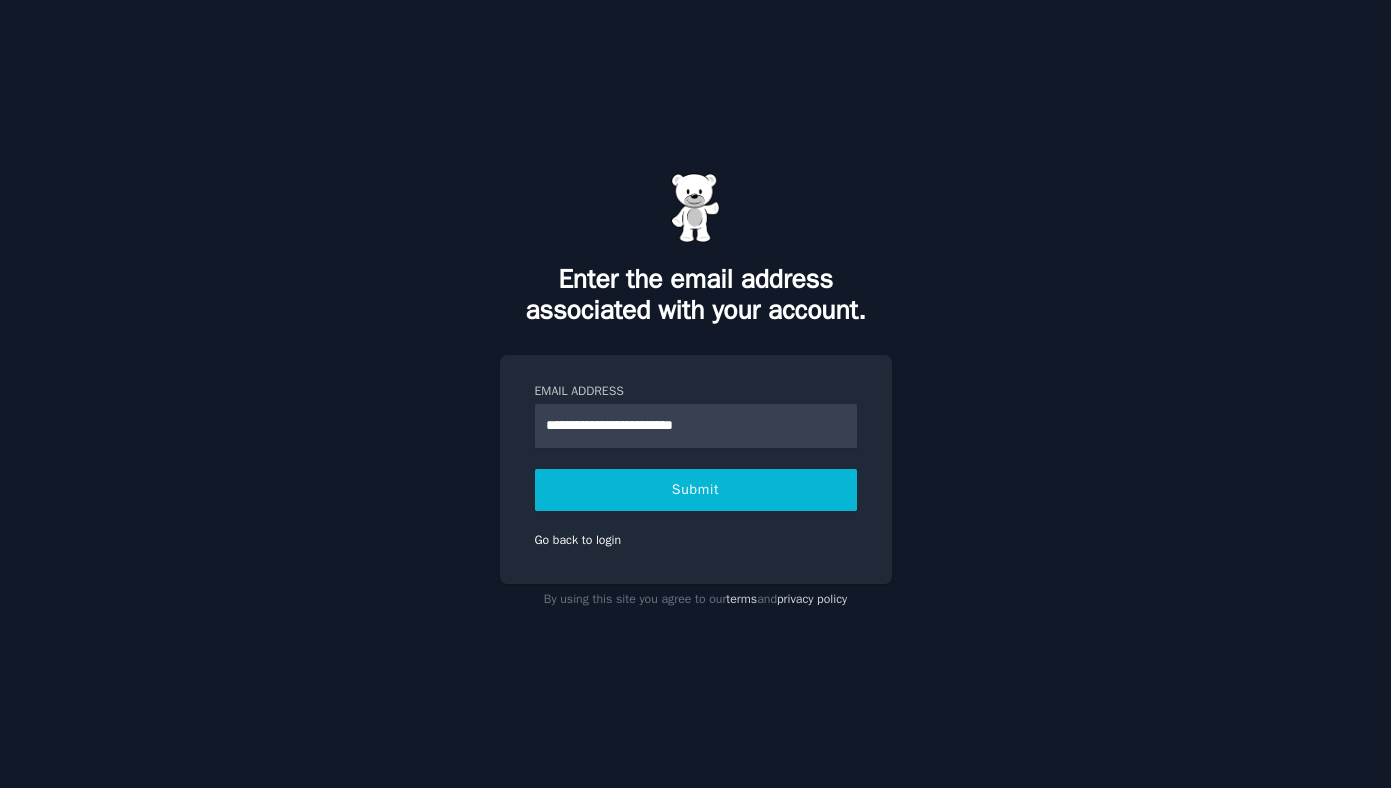 click on "Submit" at bounding box center (696, 490) 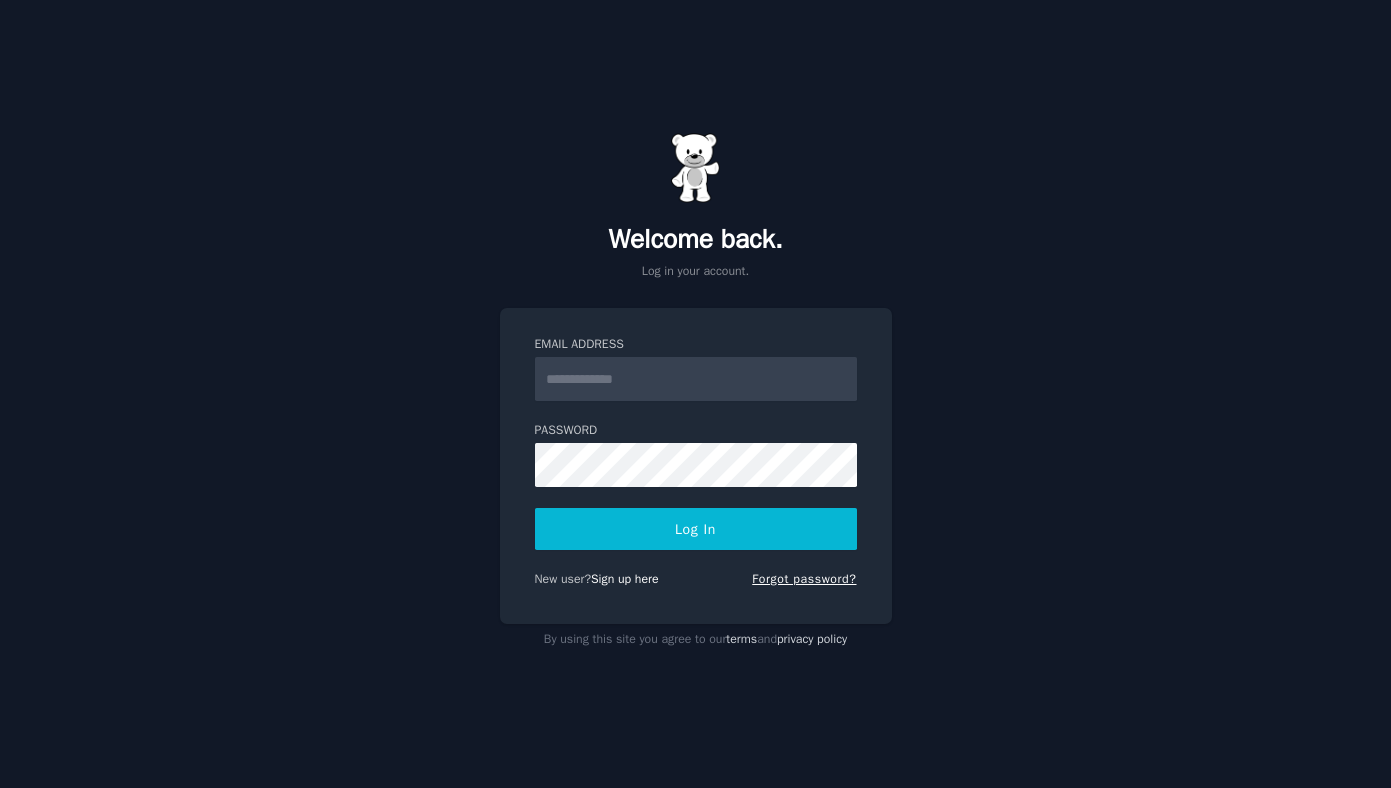 click on "Forgot password?" at bounding box center (804, 579) 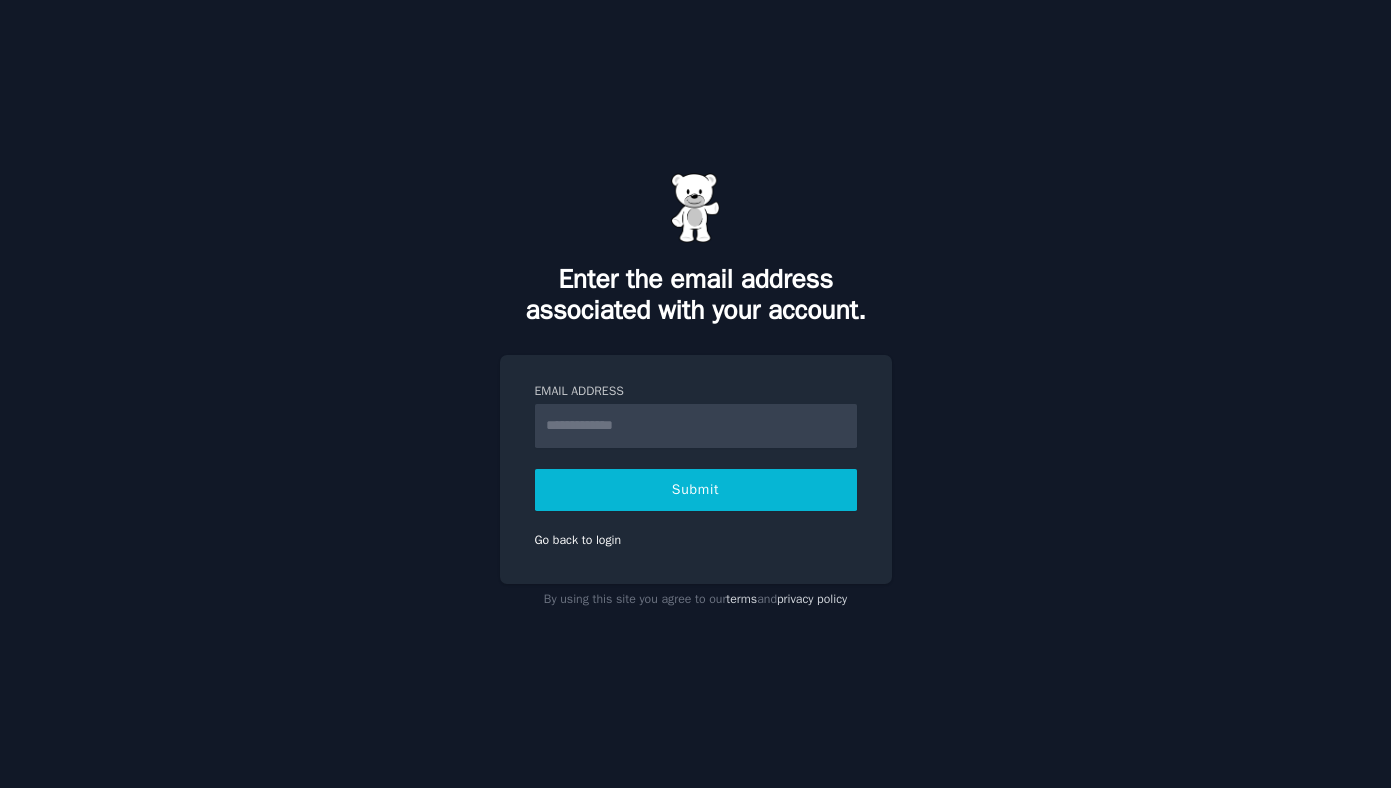 click on "Email Address" at bounding box center (696, 426) 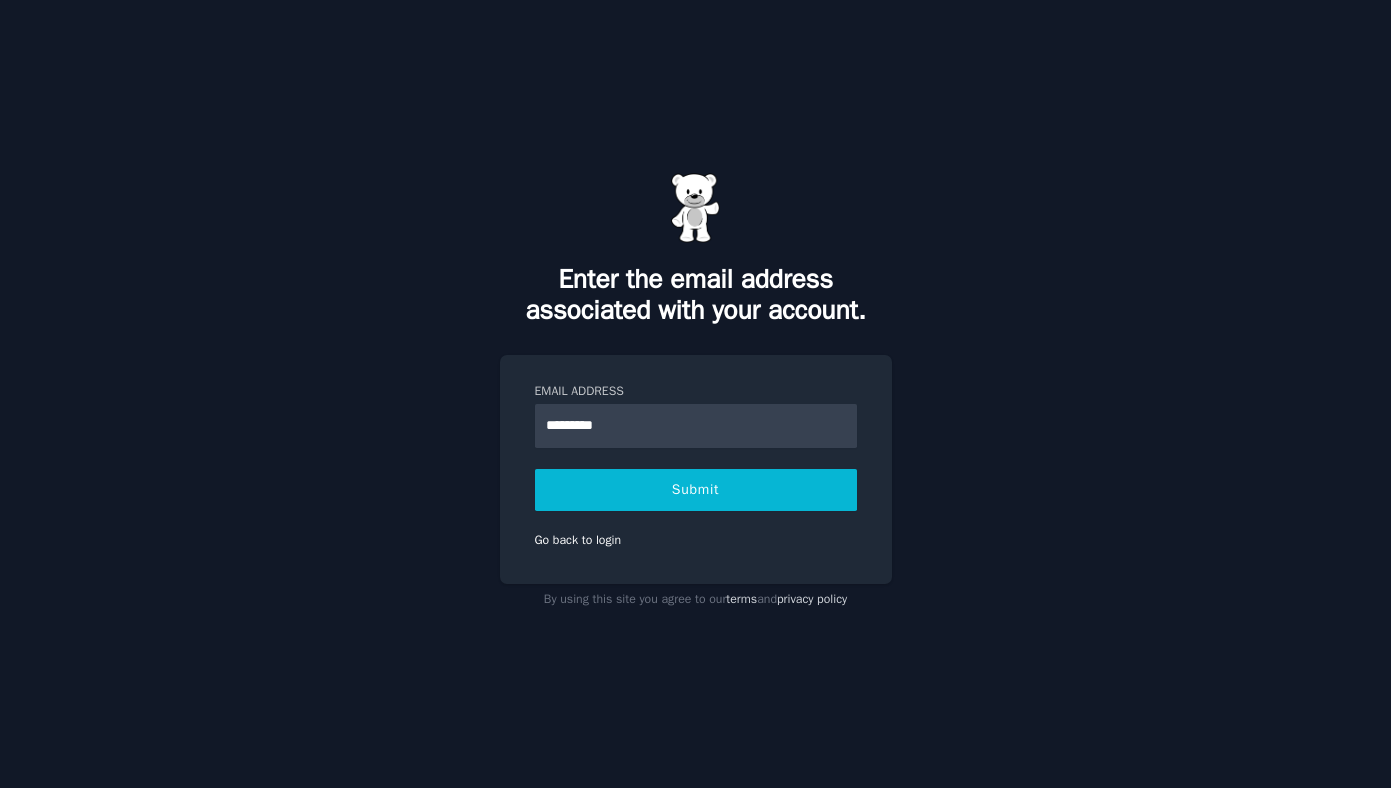 type on "**********" 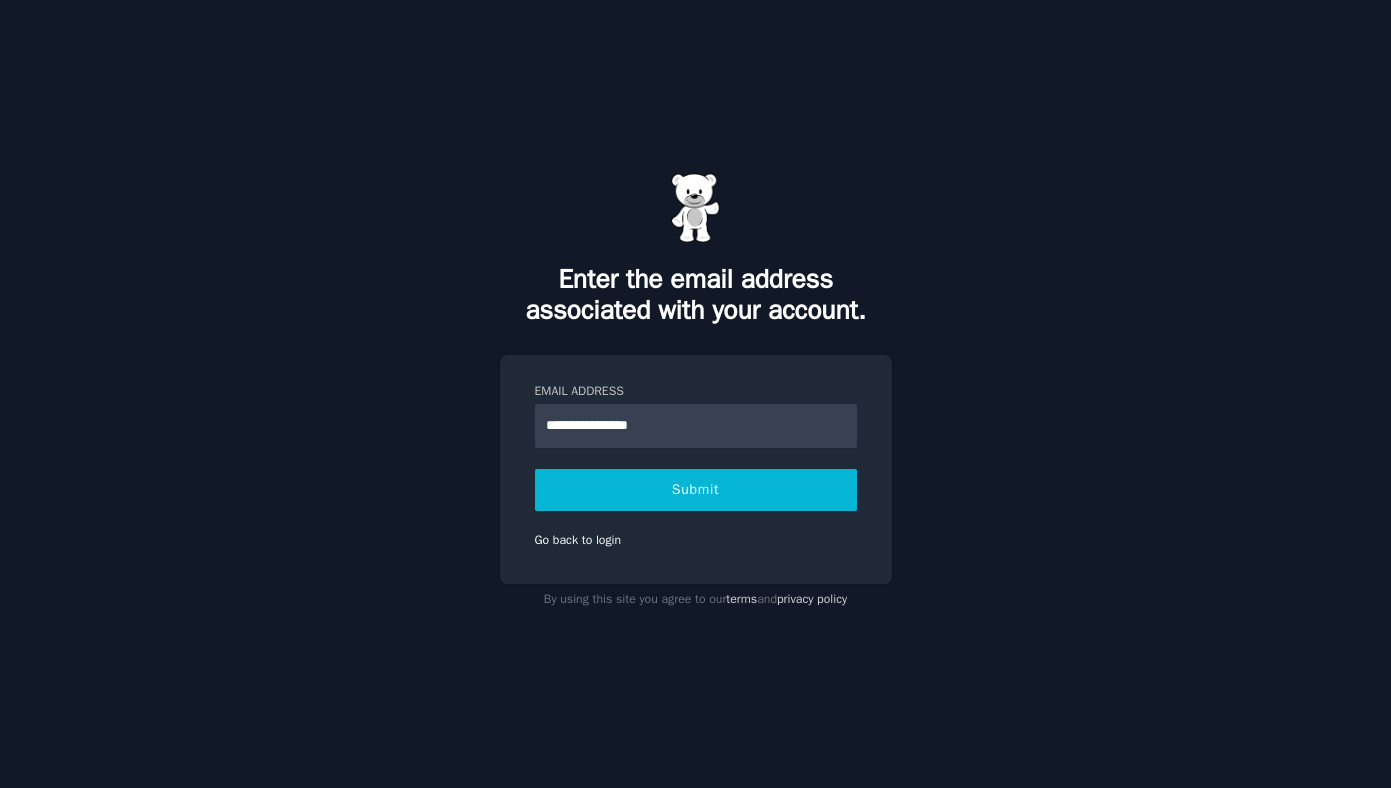 click on "Submit" at bounding box center [696, 490] 